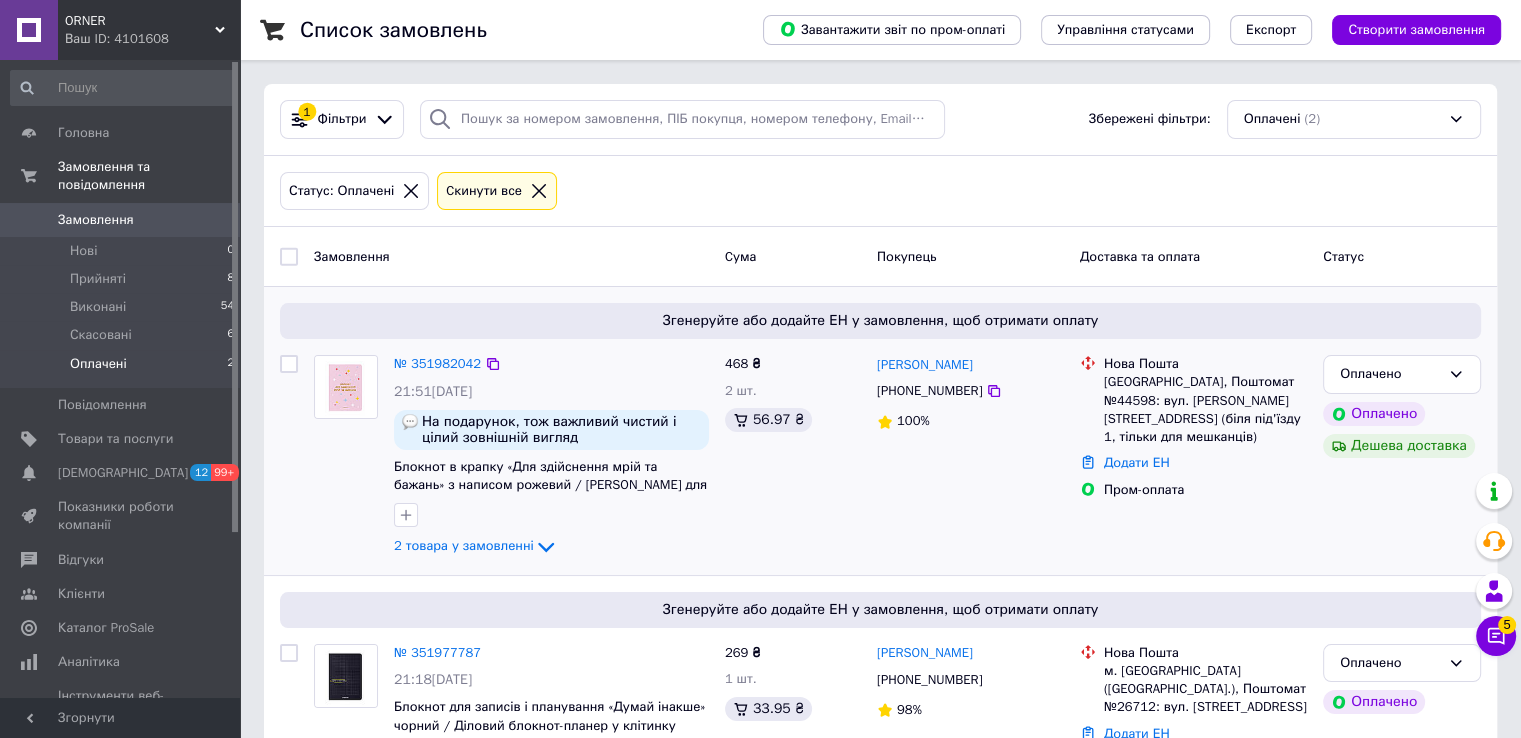 scroll, scrollTop: 70, scrollLeft: 0, axis: vertical 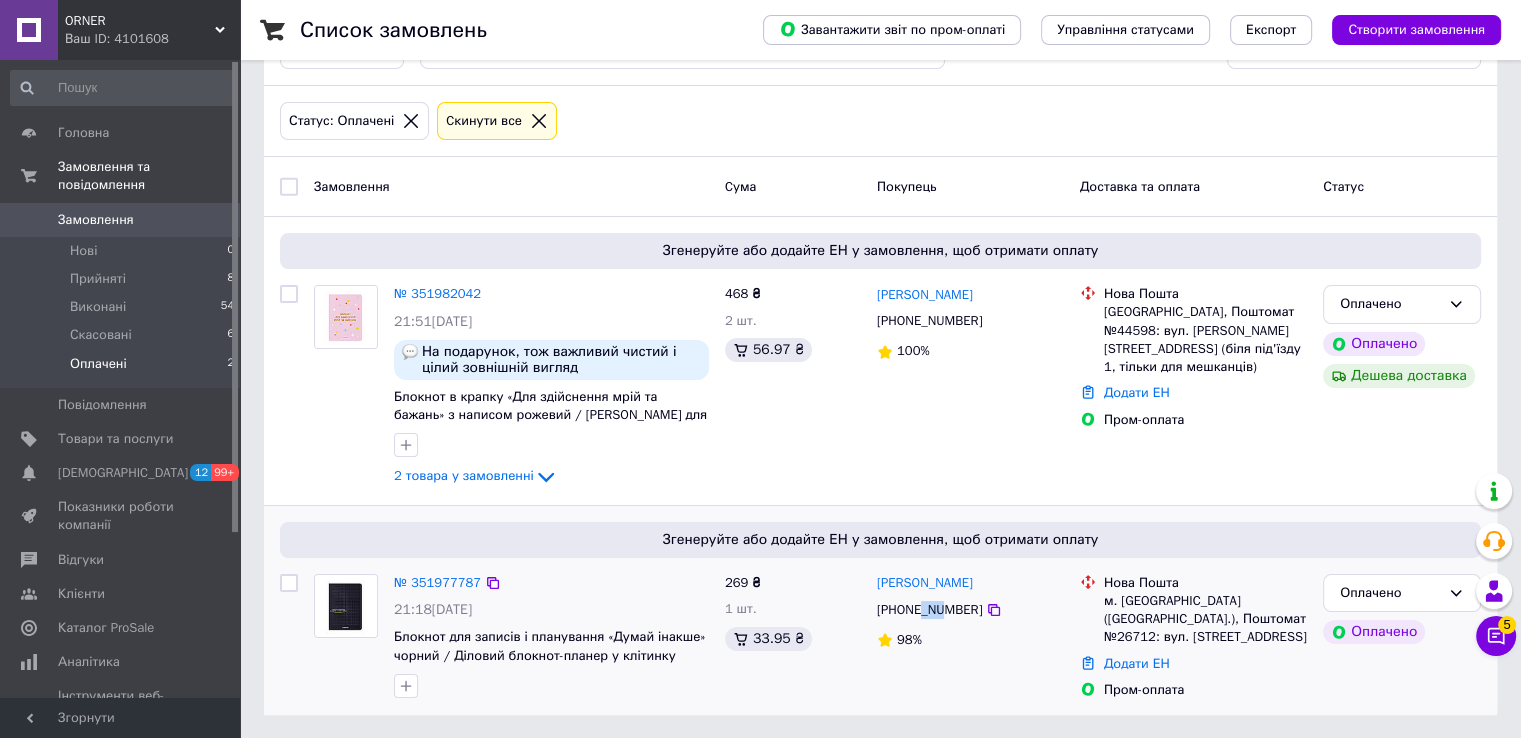 drag, startPoint x: 920, startPoint y: 611, endPoint x: 944, endPoint y: 611, distance: 24 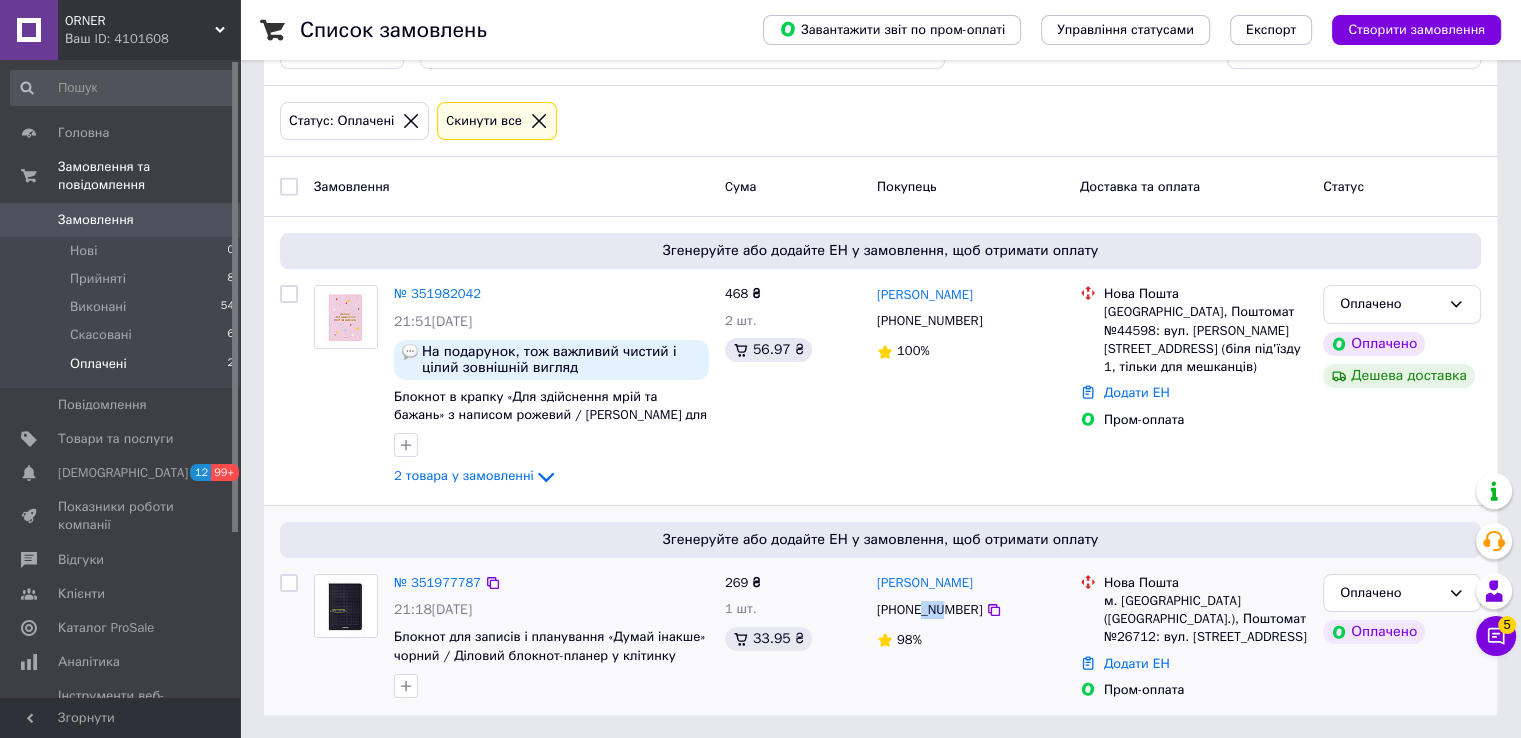 copy on "[PERSON_NAME]" 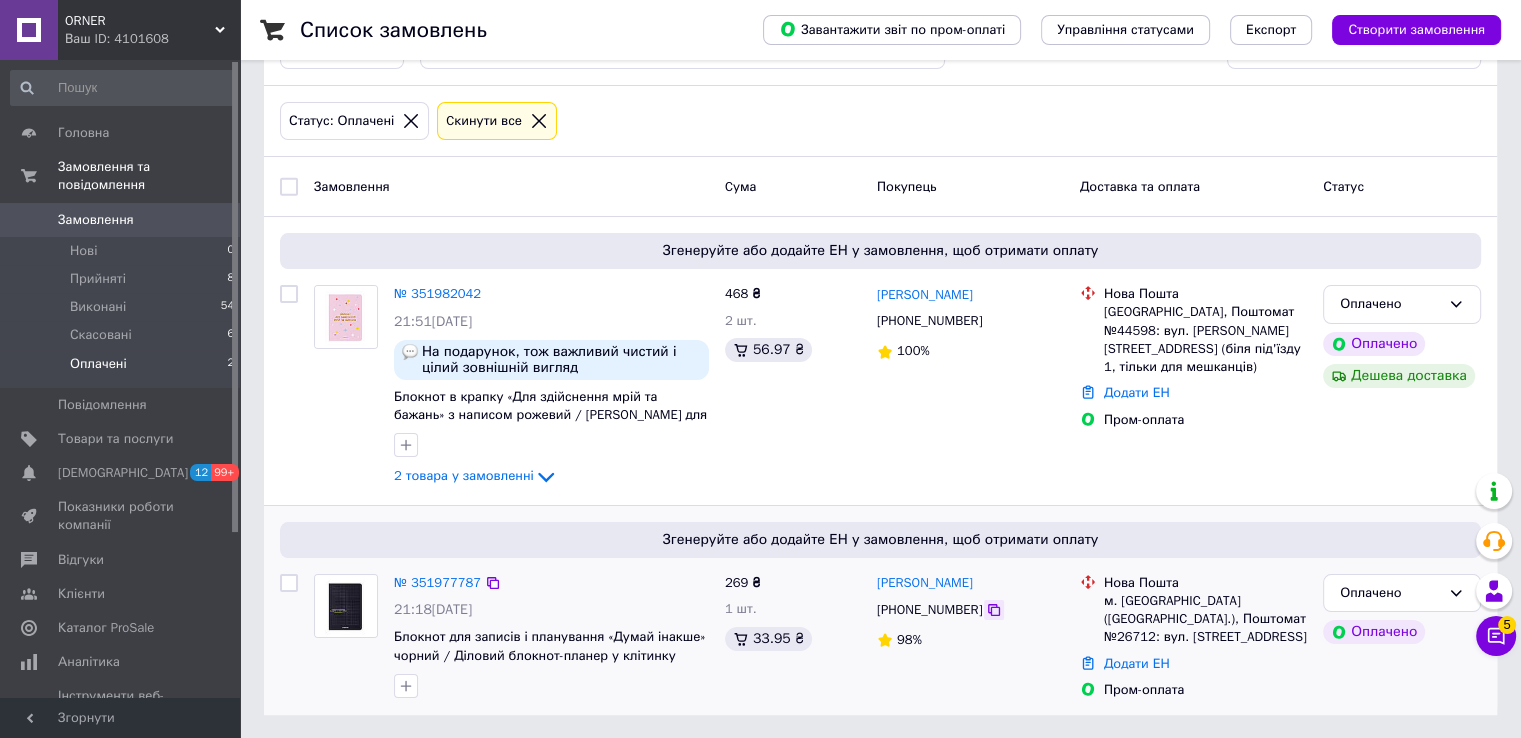 click 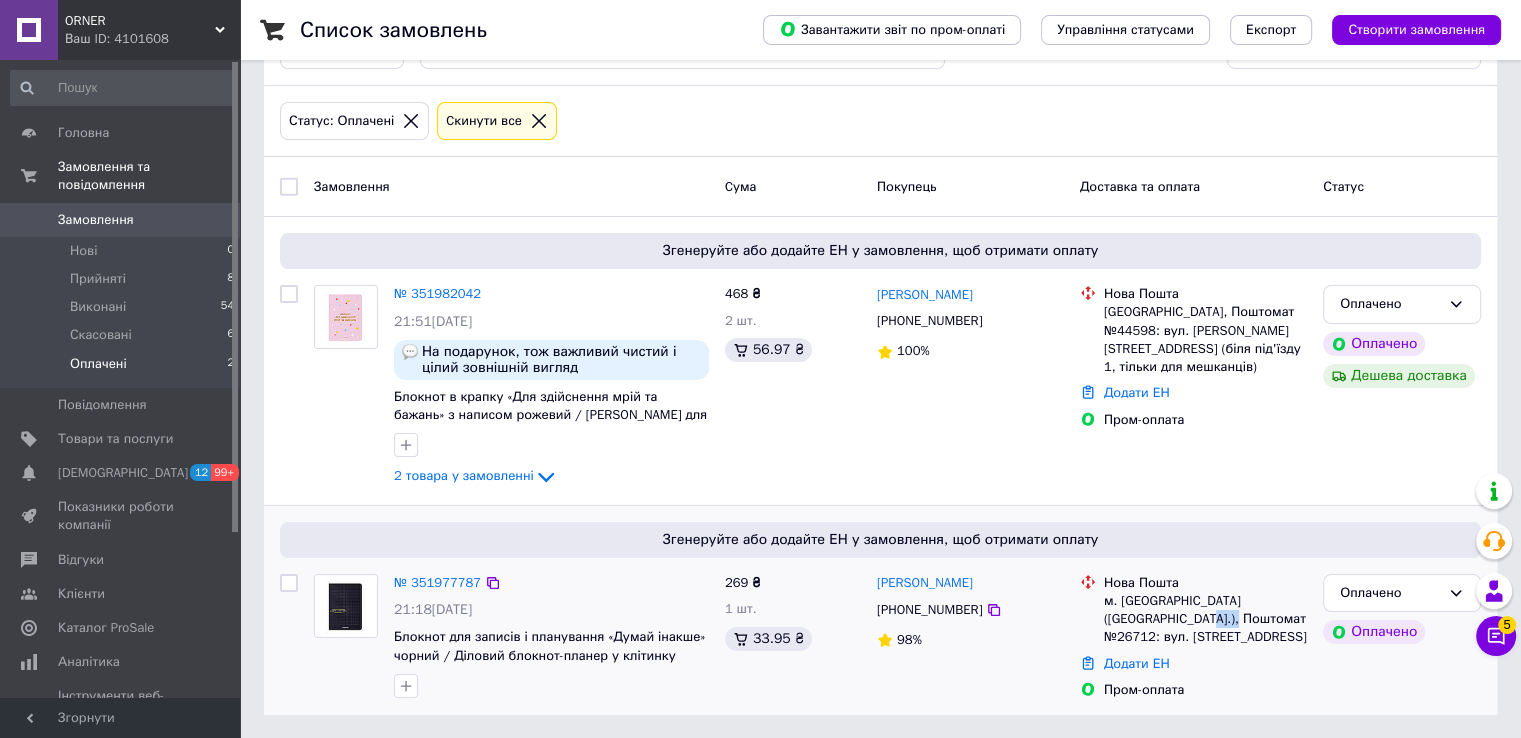 drag, startPoint x: 1184, startPoint y: 615, endPoint x: 1217, endPoint y: 626, distance: 34.785053 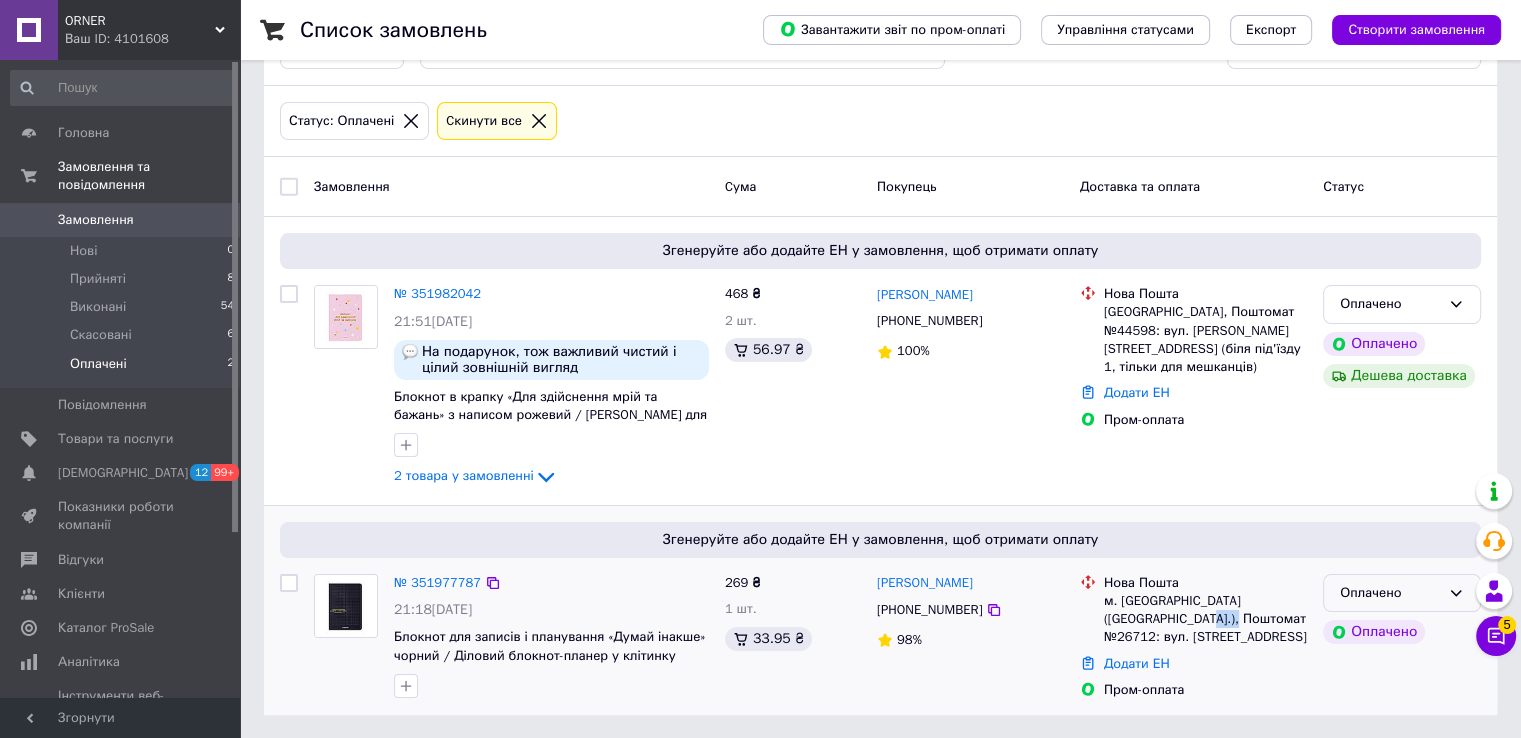 click on "Оплачено" at bounding box center (1402, 593) 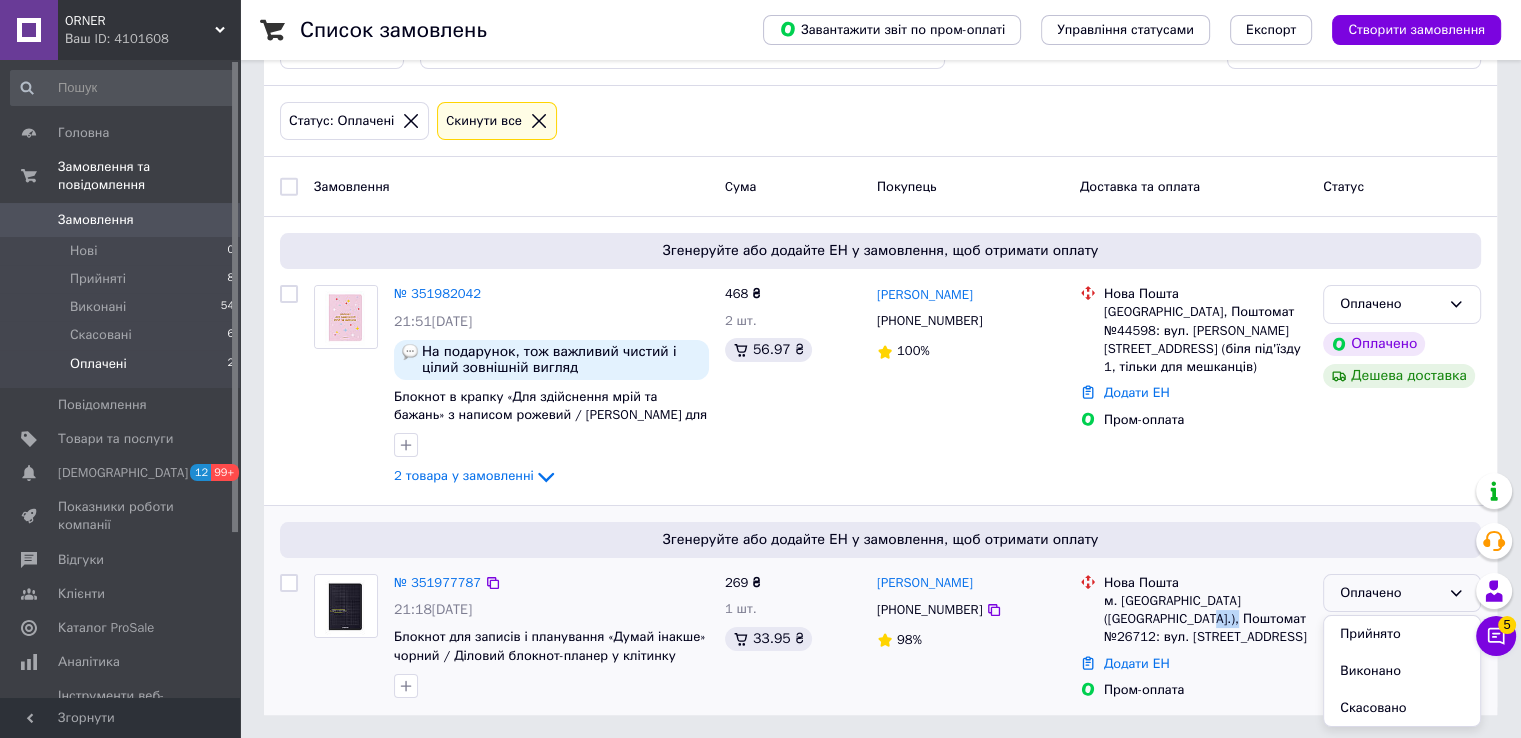 click on "Прийнято" at bounding box center (1402, 634) 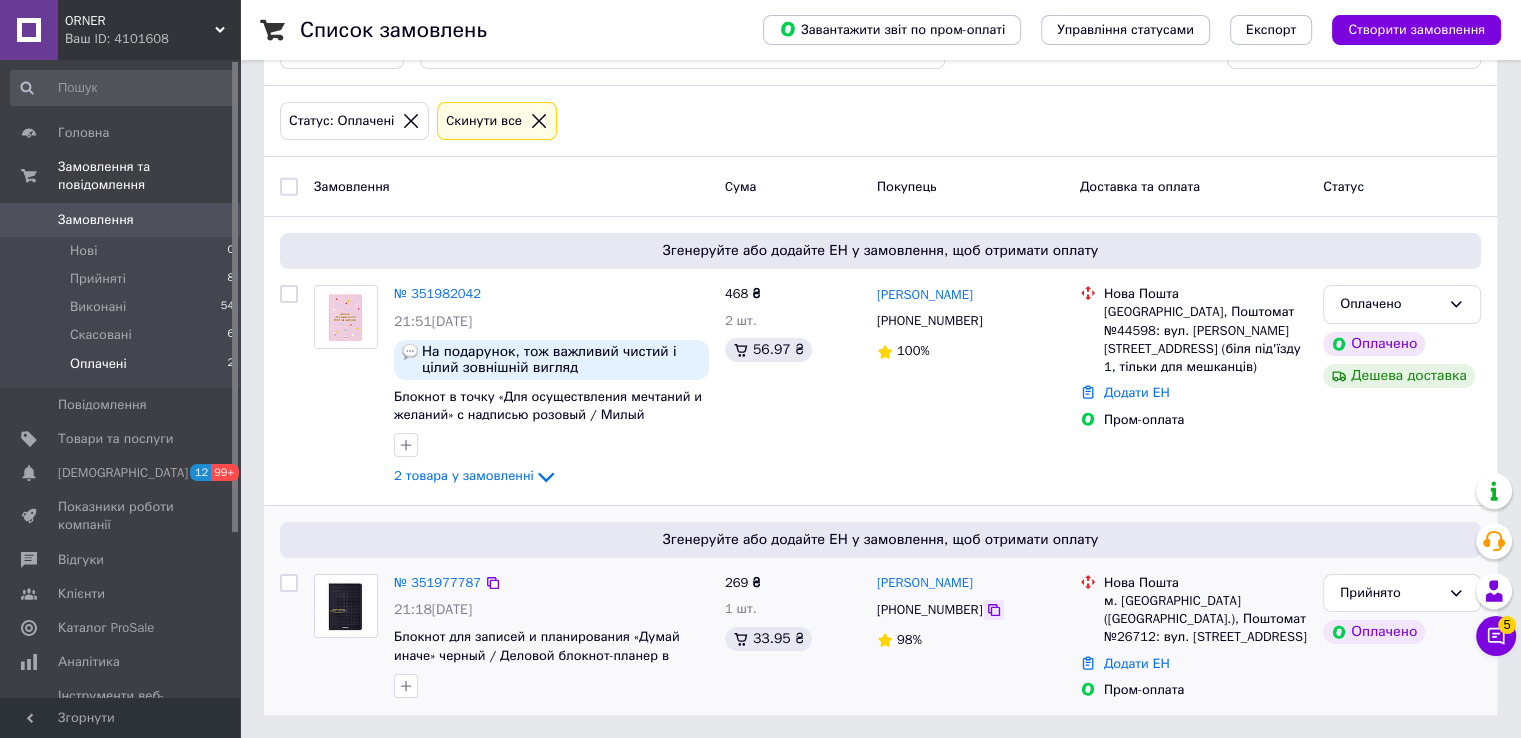 click 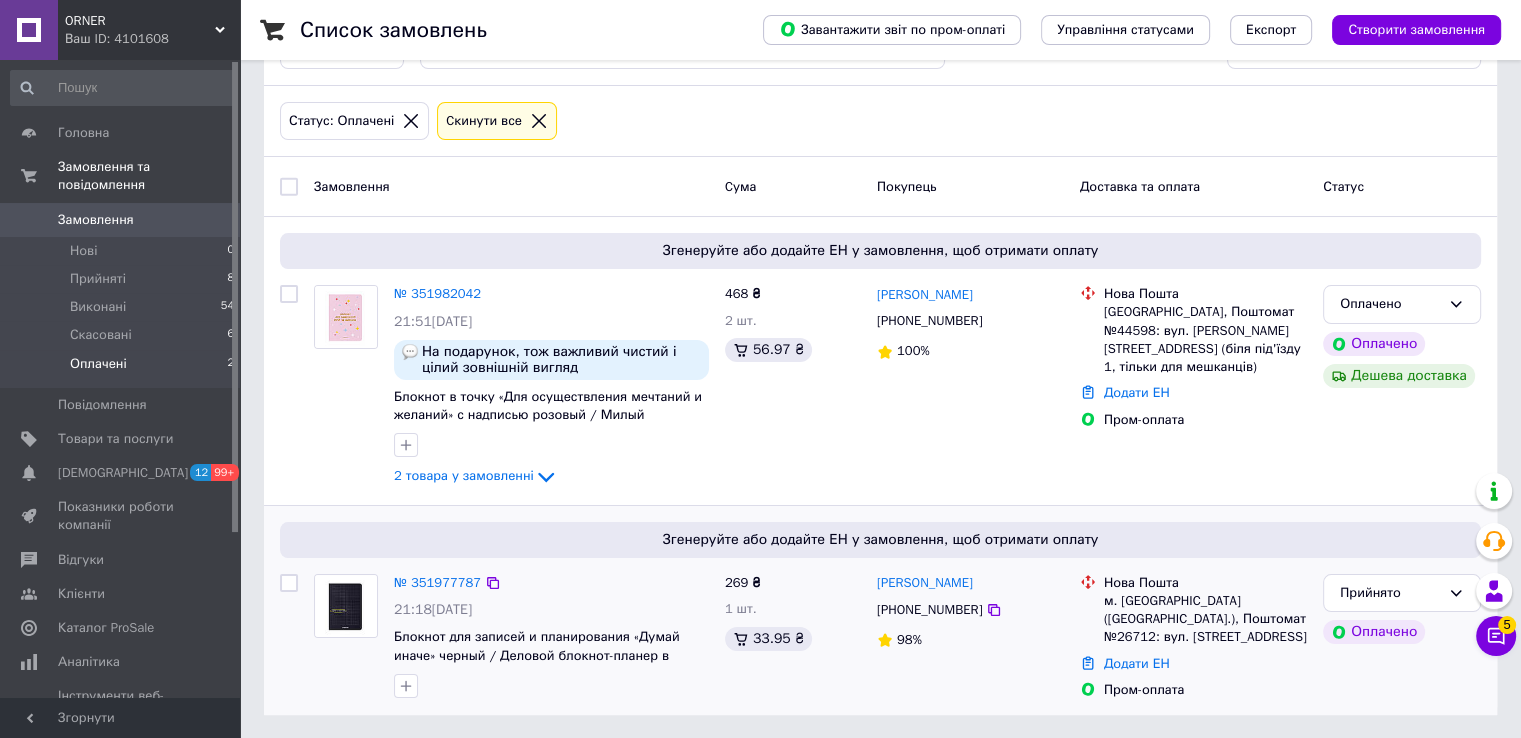 drag, startPoint x: 1002, startPoint y: 581, endPoint x: 868, endPoint y: 582, distance: 134.00374 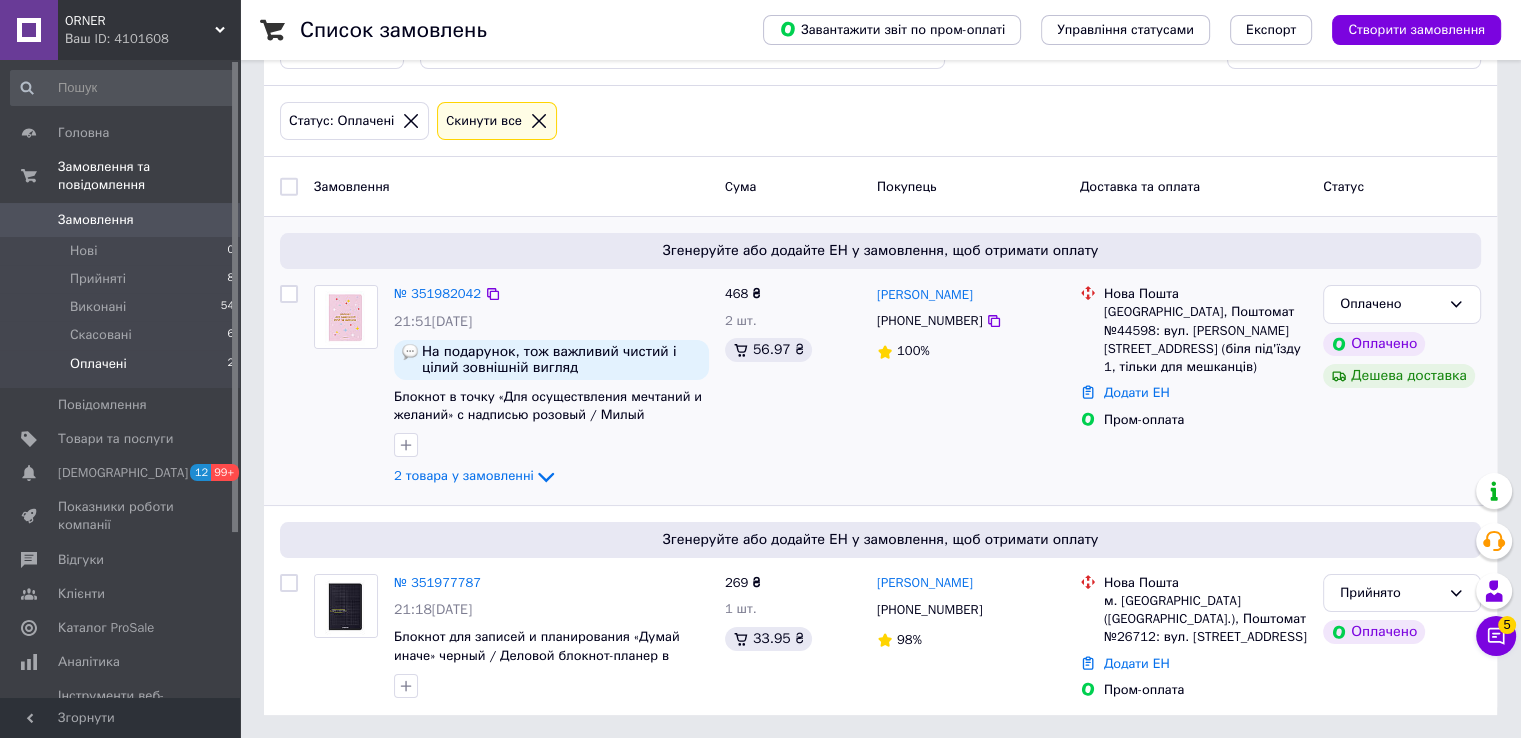 click on "[GEOGRAPHIC_DATA], [GEOGRAPHIC_DATA] №44598: вул. [PERSON_NAME][STREET_ADDRESS] (біля під'їзду 1, тільки для мешканців) Додати ЕН Пром-оплата" at bounding box center [1193, 387] 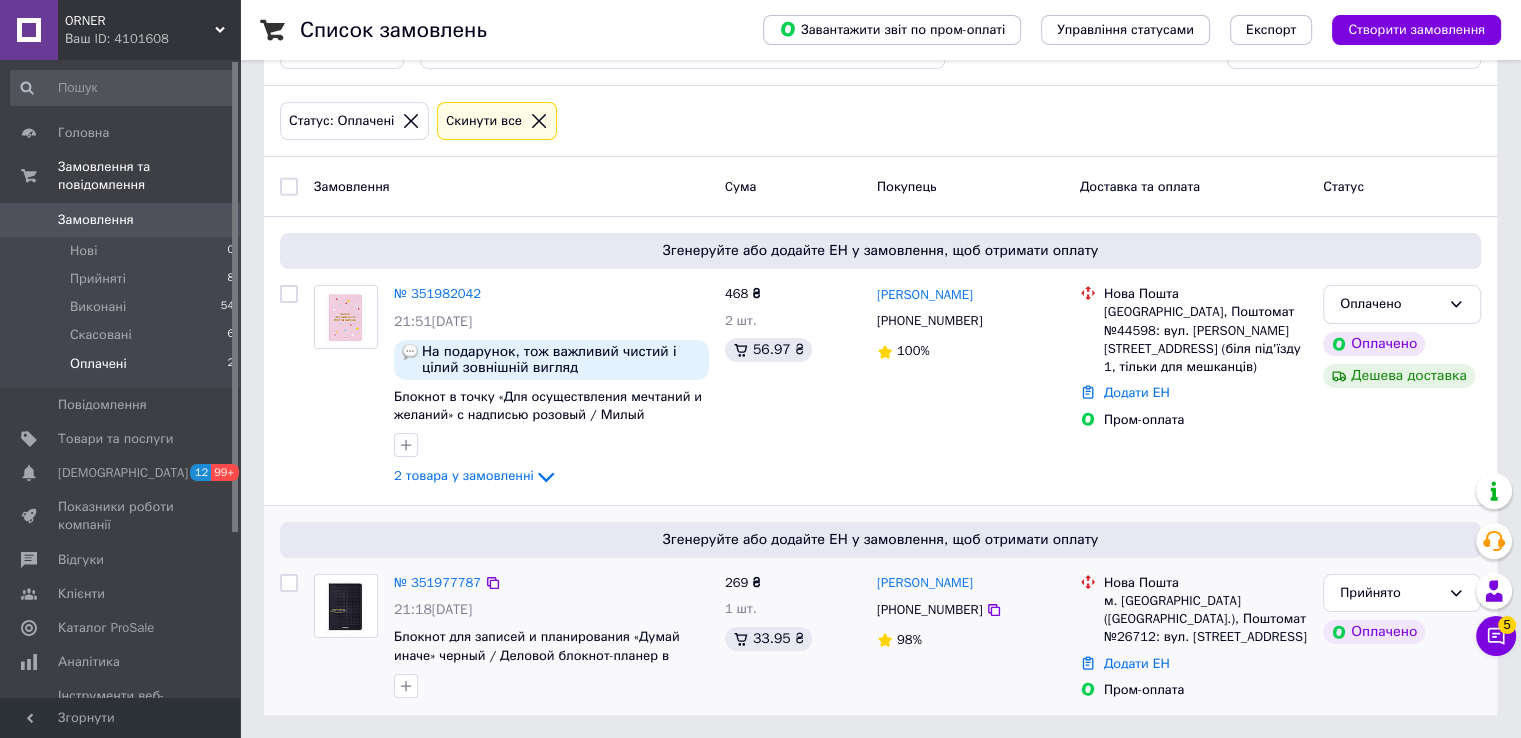 drag, startPoint x: 1027, startPoint y: 573, endPoint x: 872, endPoint y: 578, distance: 155.08063 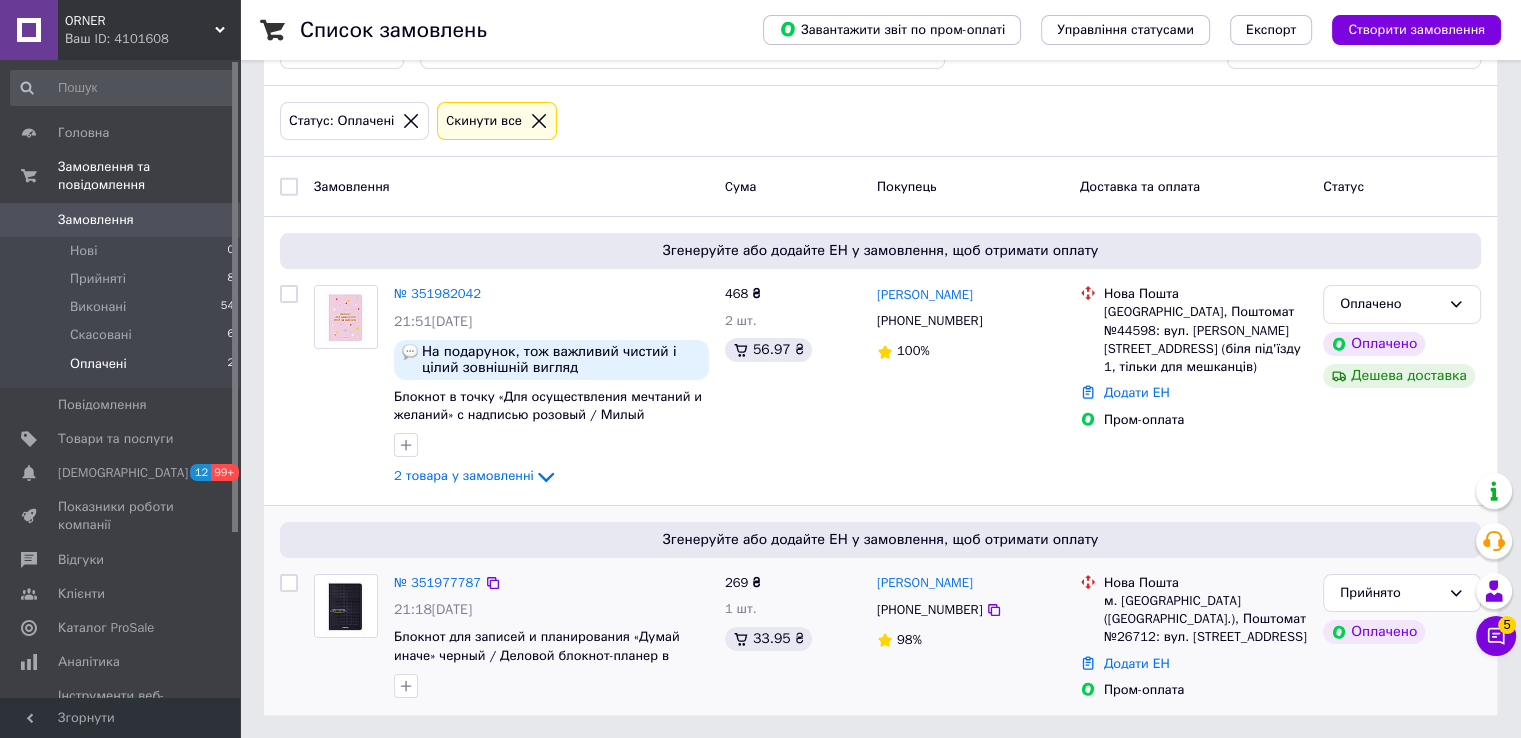 click on "[PERSON_NAME] [PHONE_NUMBER] 98%" at bounding box center (970, 637) 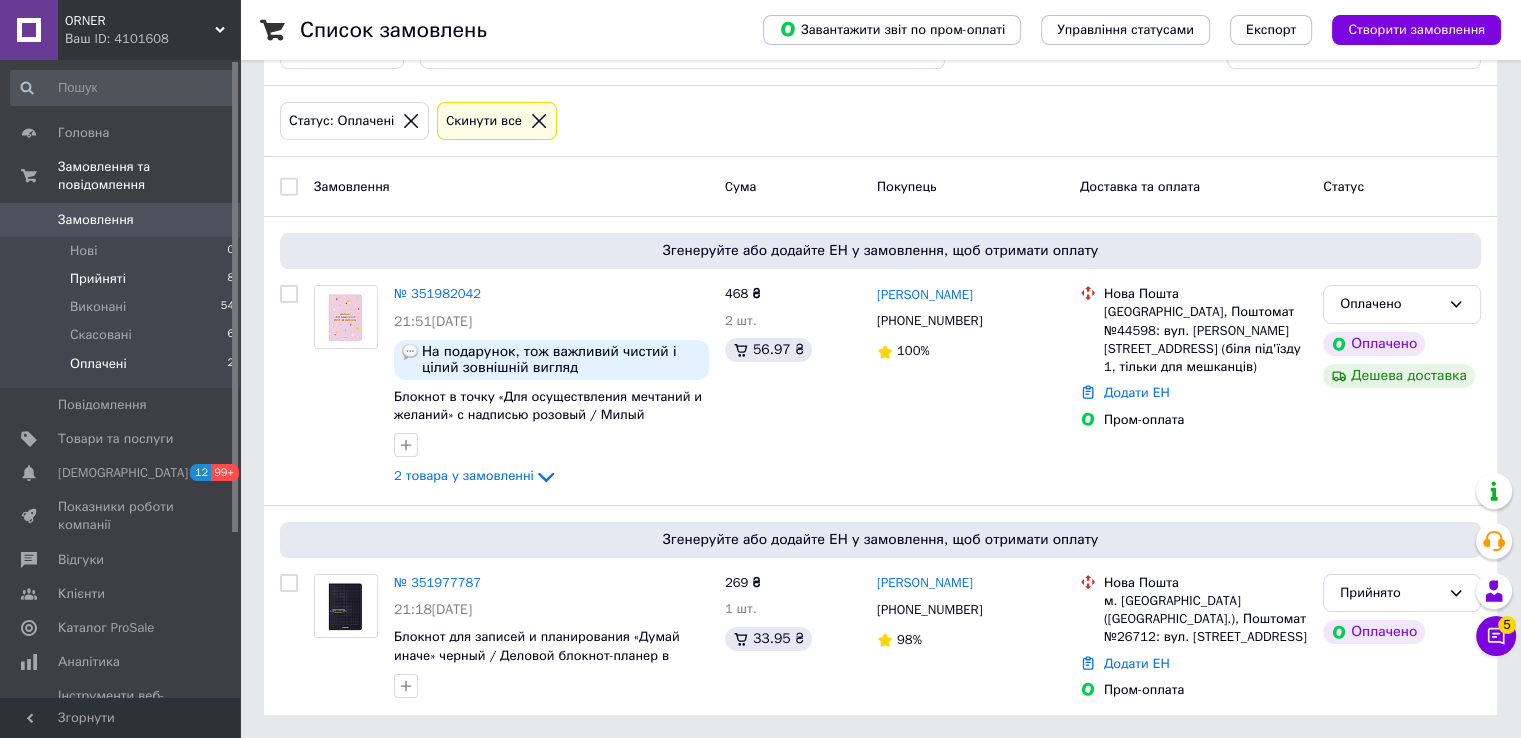 click on "Прийняті 8" at bounding box center (123, 279) 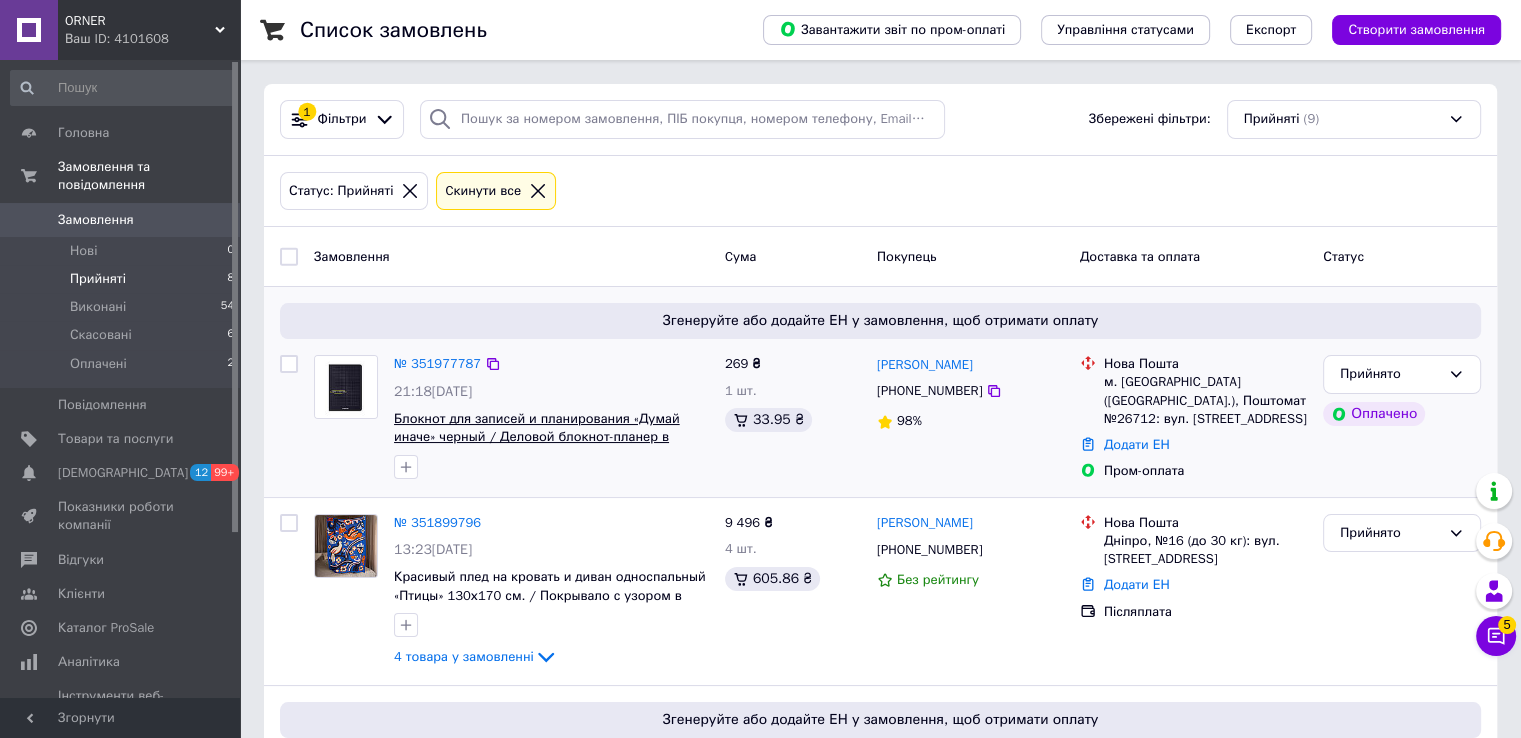 scroll, scrollTop: 100, scrollLeft: 0, axis: vertical 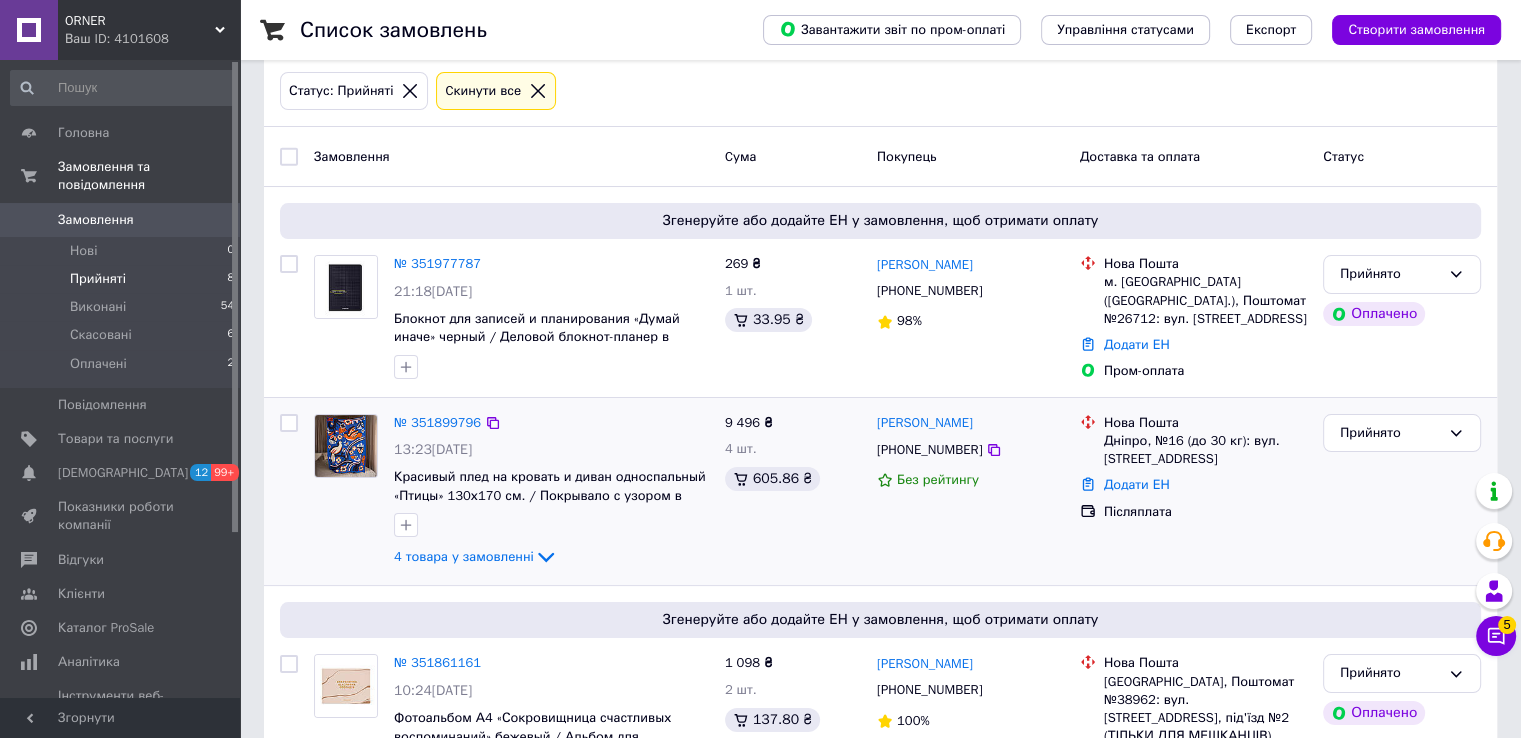 drag, startPoint x: 963, startPoint y: 424, endPoint x: 868, endPoint y: 420, distance: 95.084175 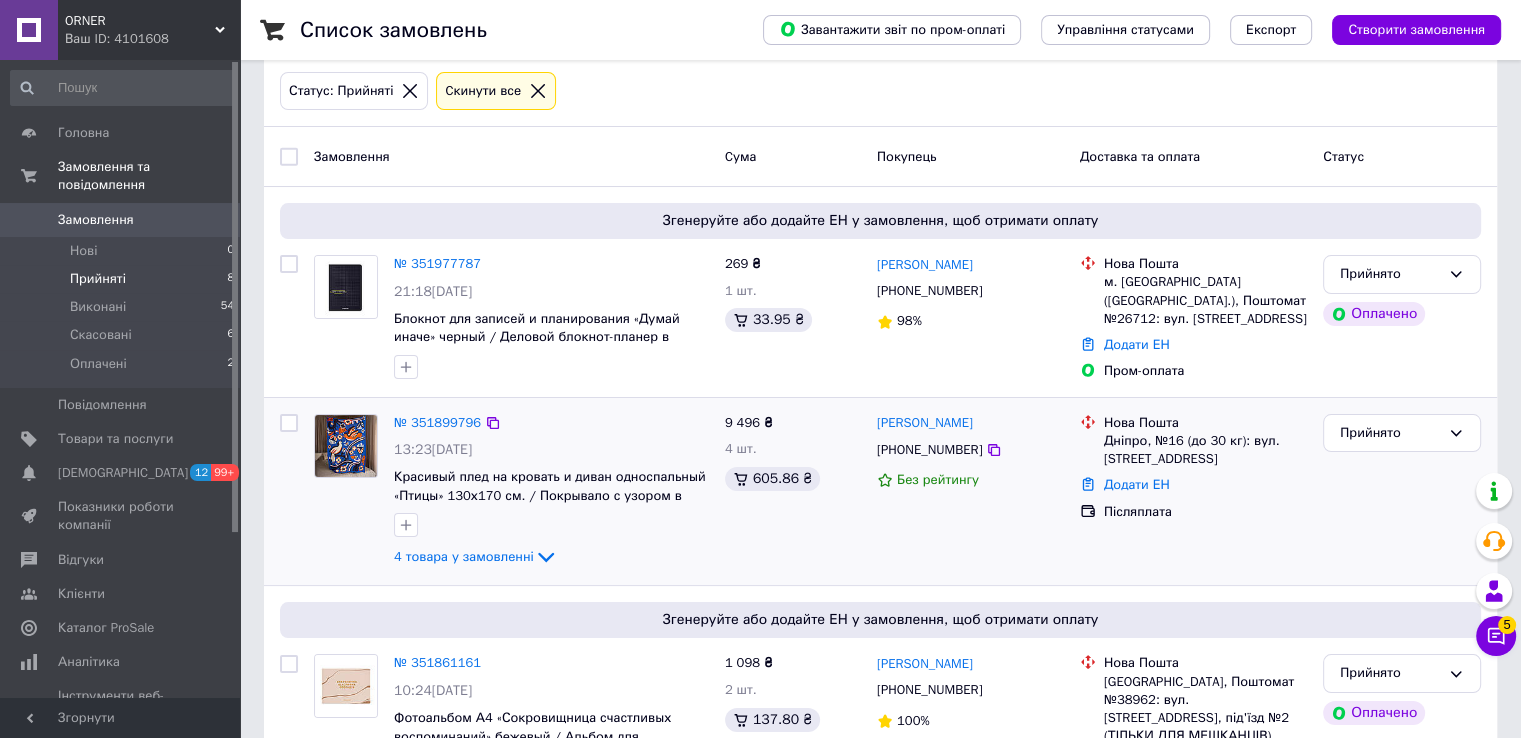 click on "[PERSON_NAME] [PHONE_NUMBER] Без рейтингу" at bounding box center [970, 492] 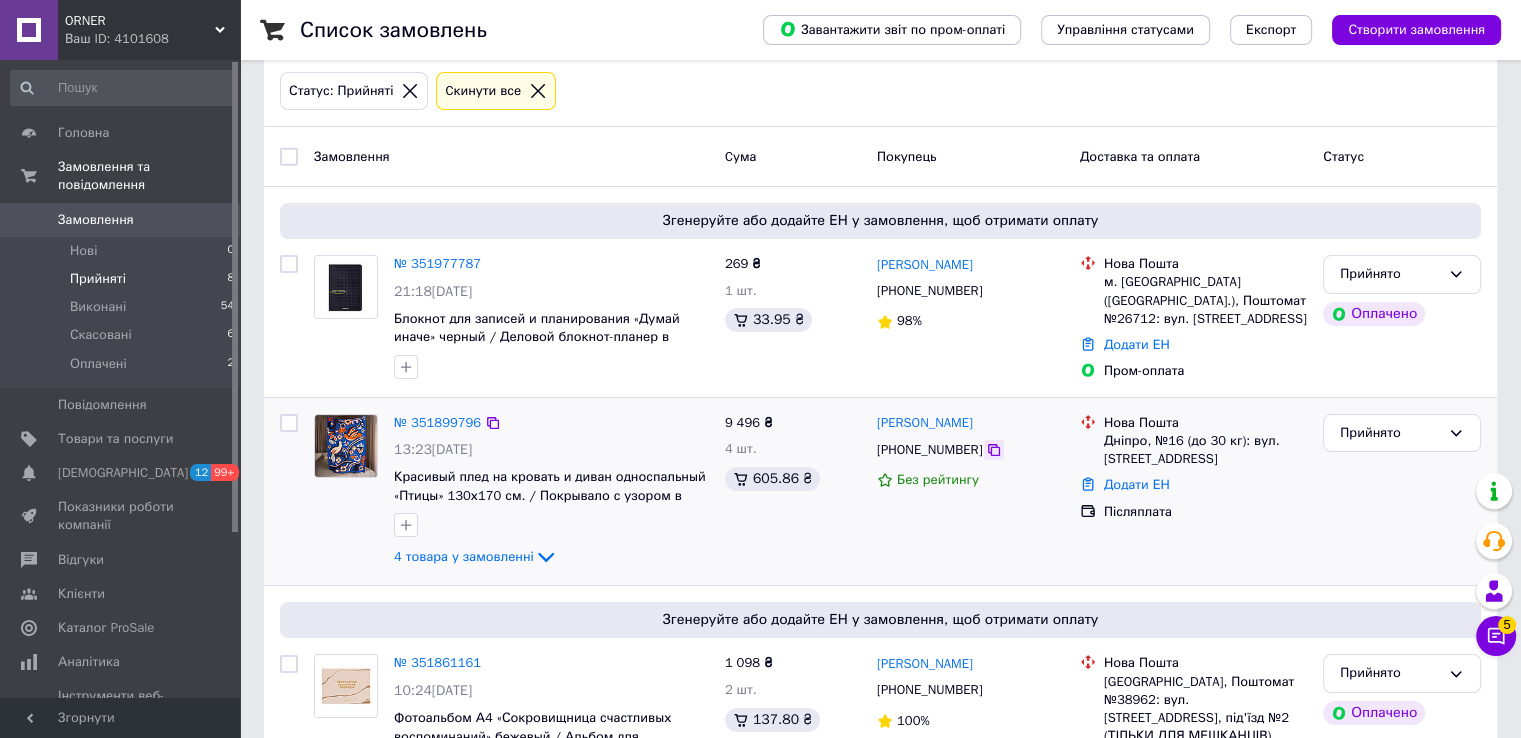 click 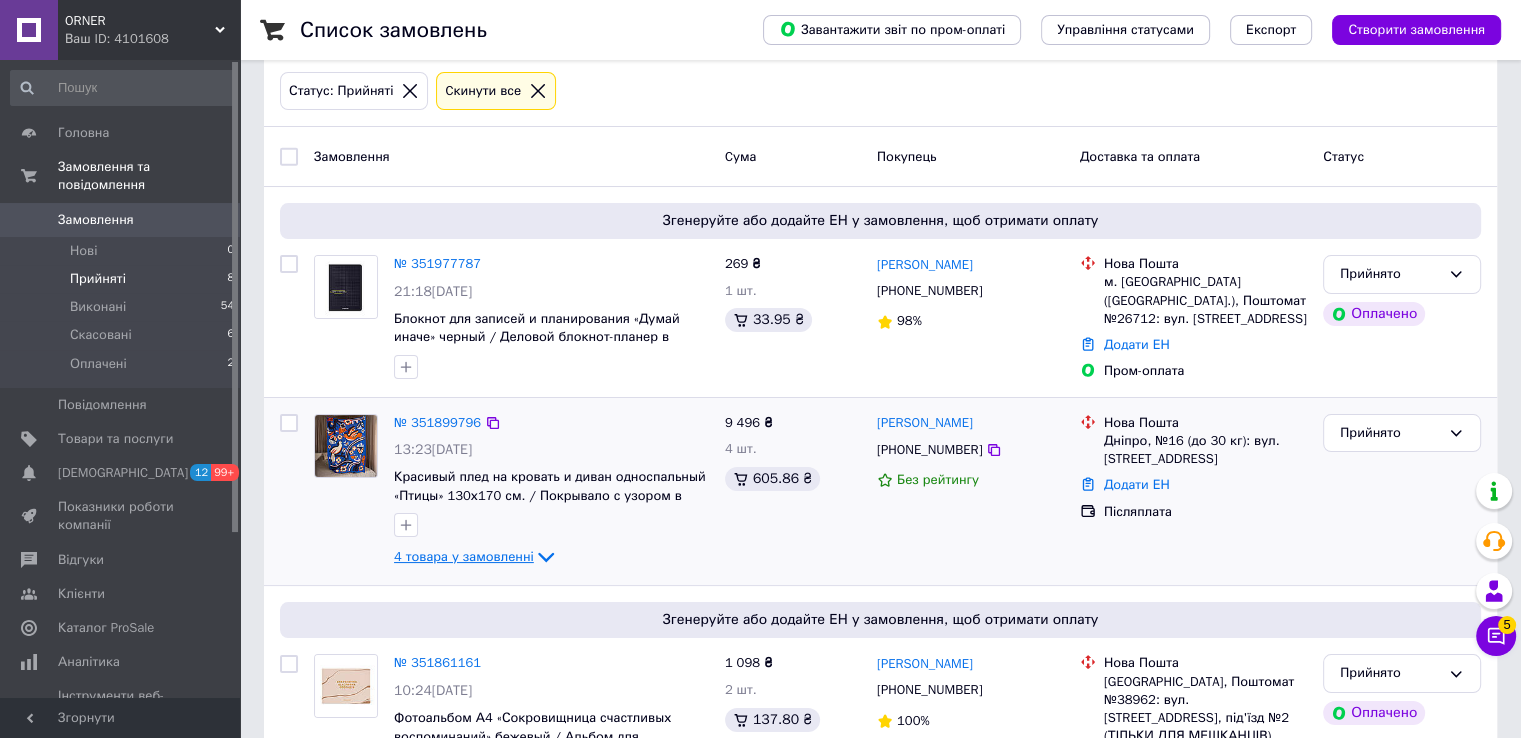 click 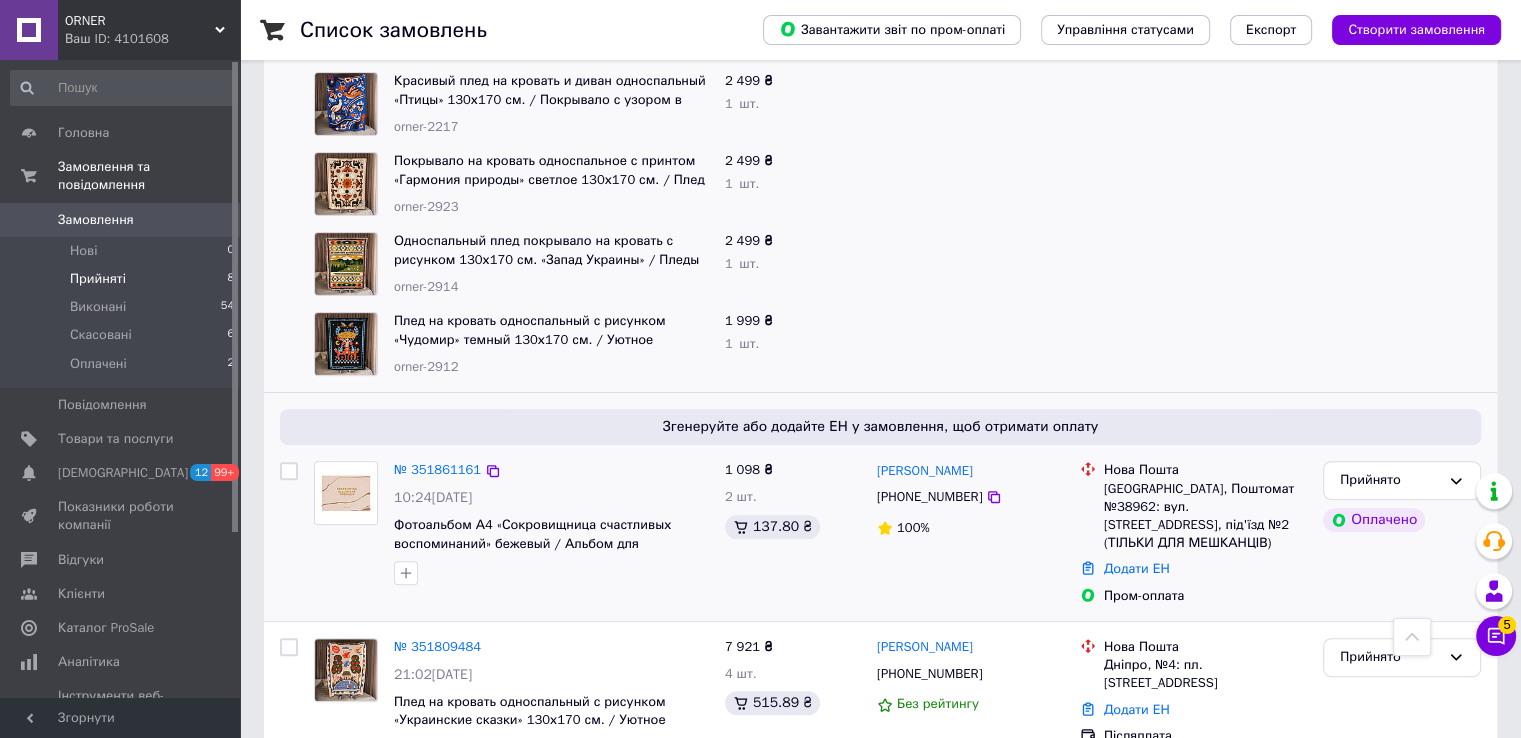 scroll, scrollTop: 800, scrollLeft: 0, axis: vertical 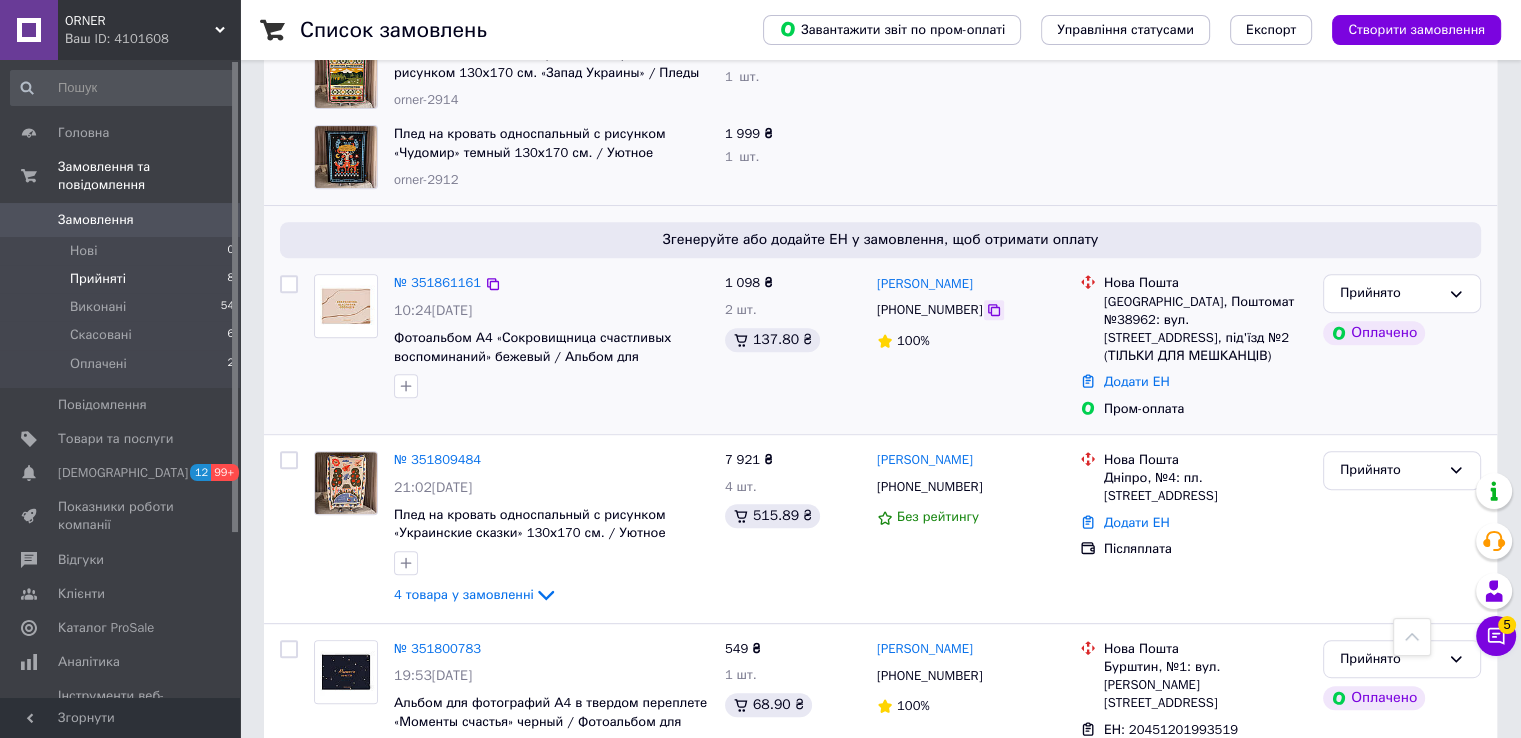 click 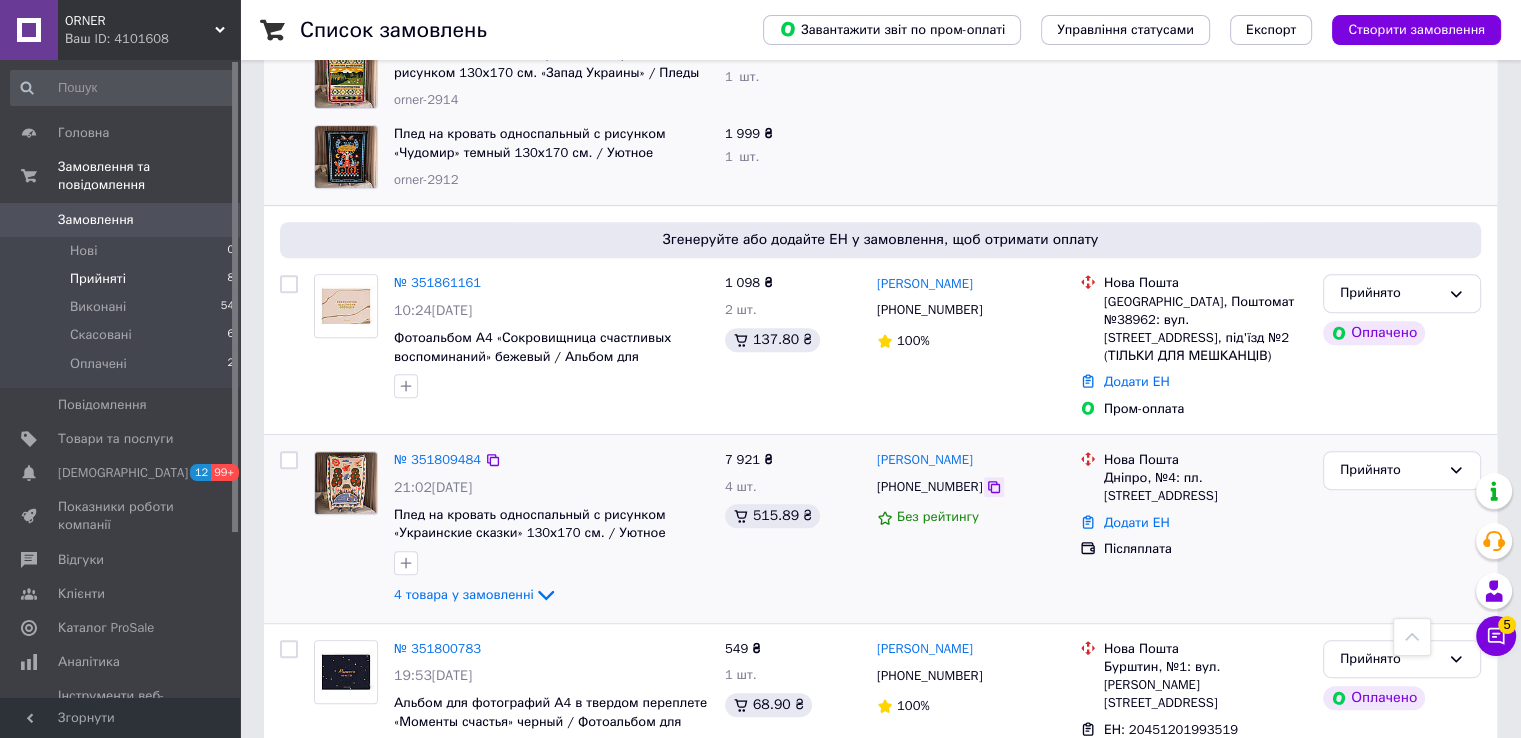 click 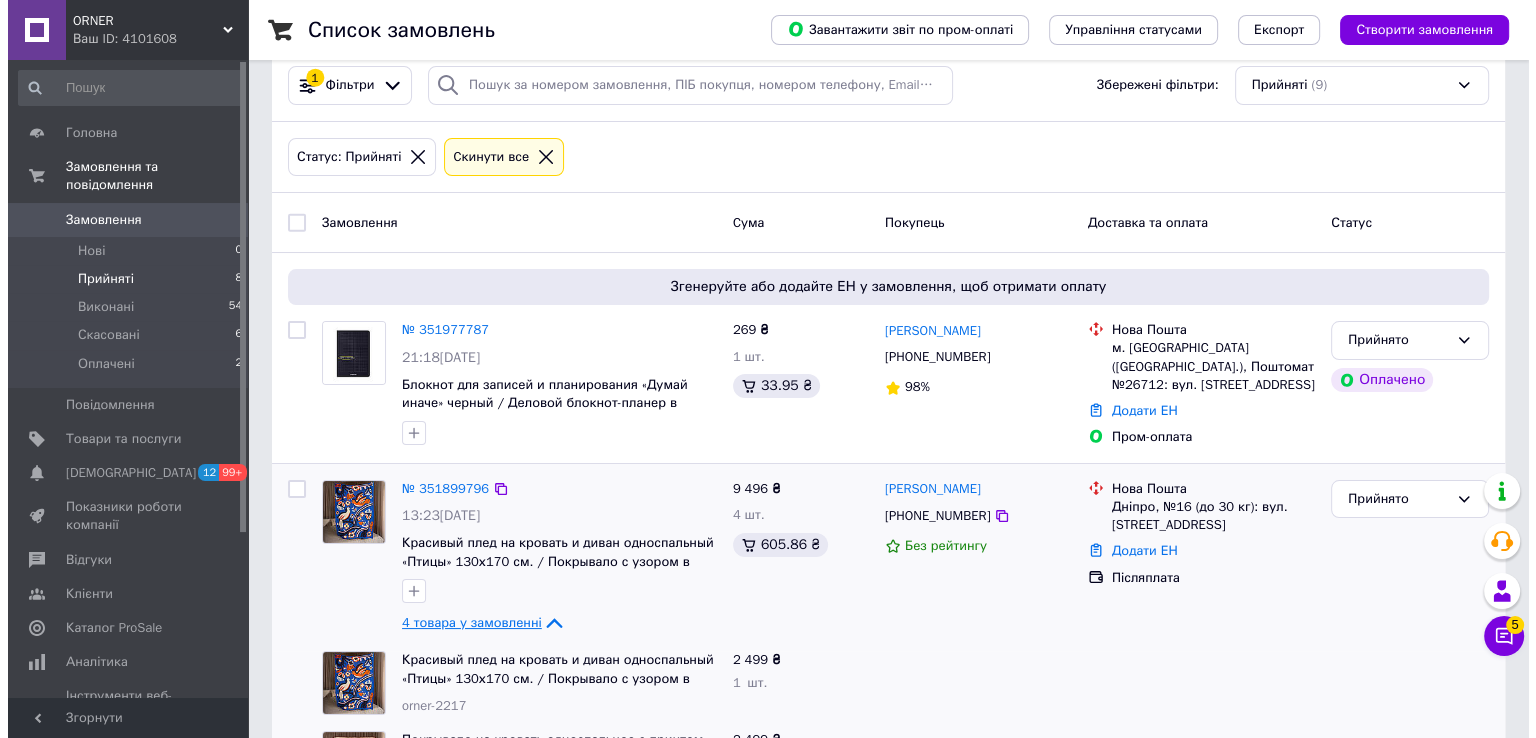 scroll, scrollTop: 0, scrollLeft: 0, axis: both 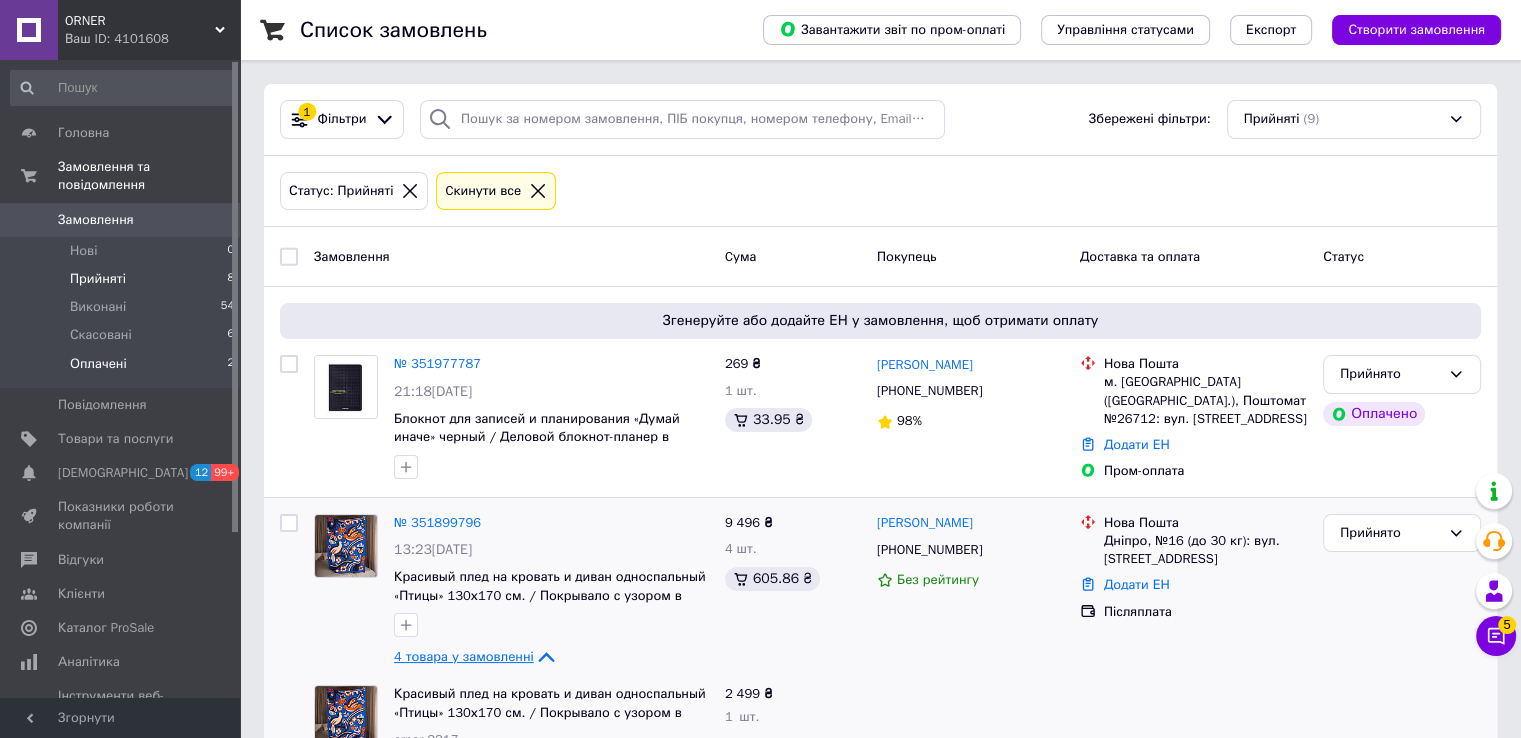 click on "Оплачені 2" at bounding box center [123, 369] 